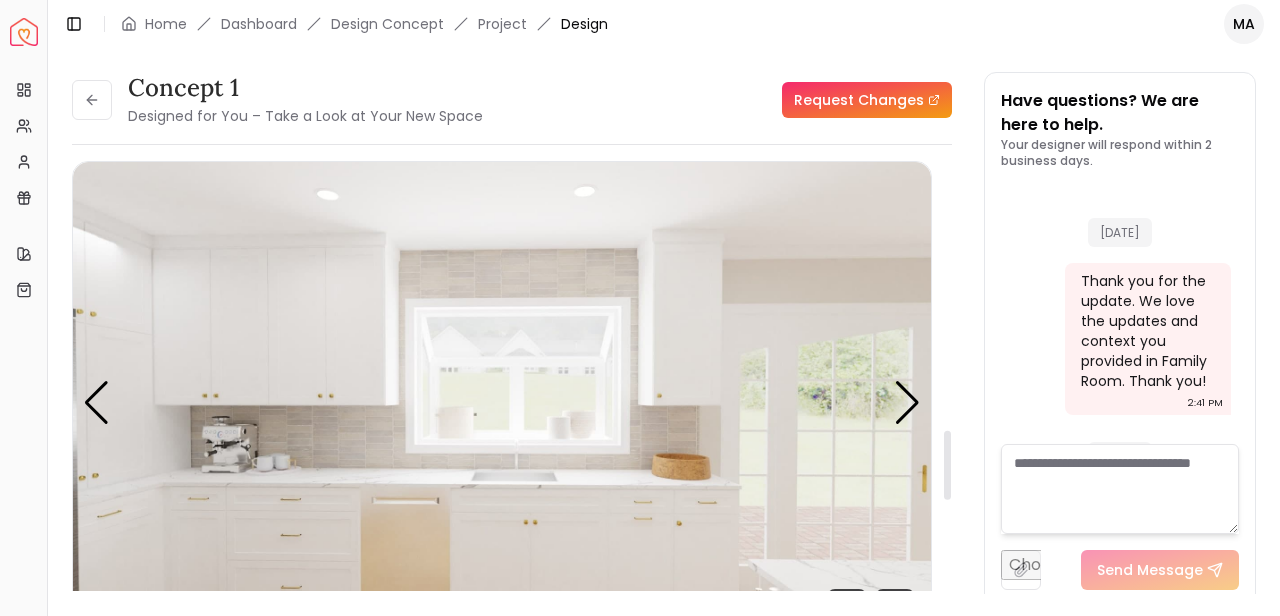scroll, scrollTop: 0, scrollLeft: 0, axis: both 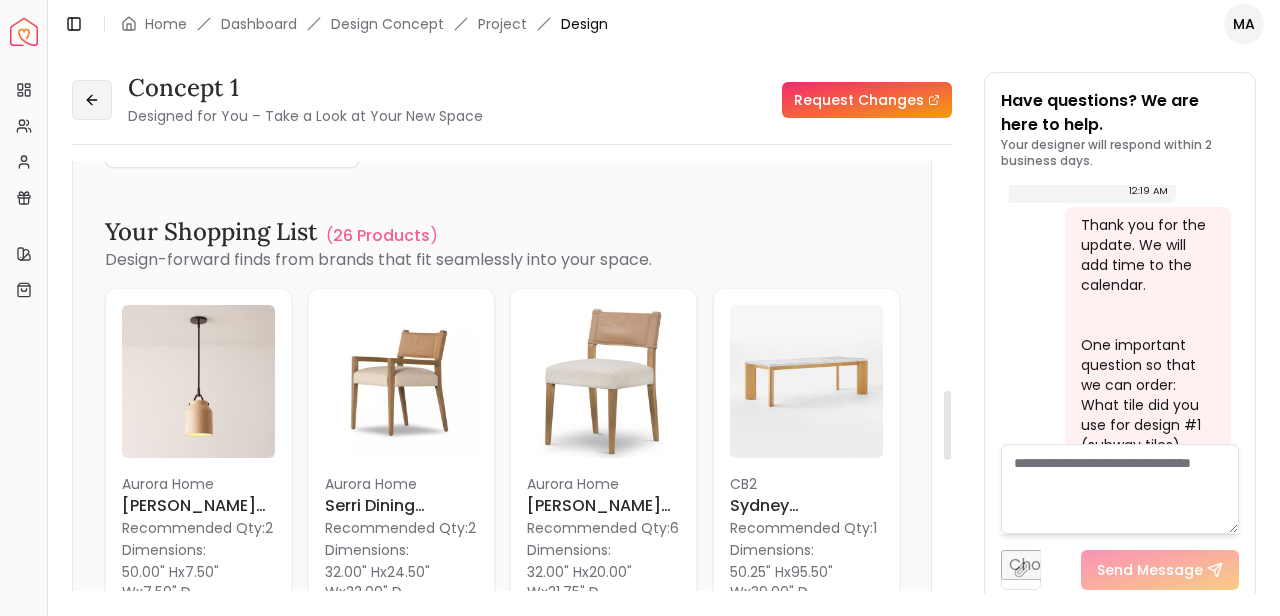 click at bounding box center (92, 100) 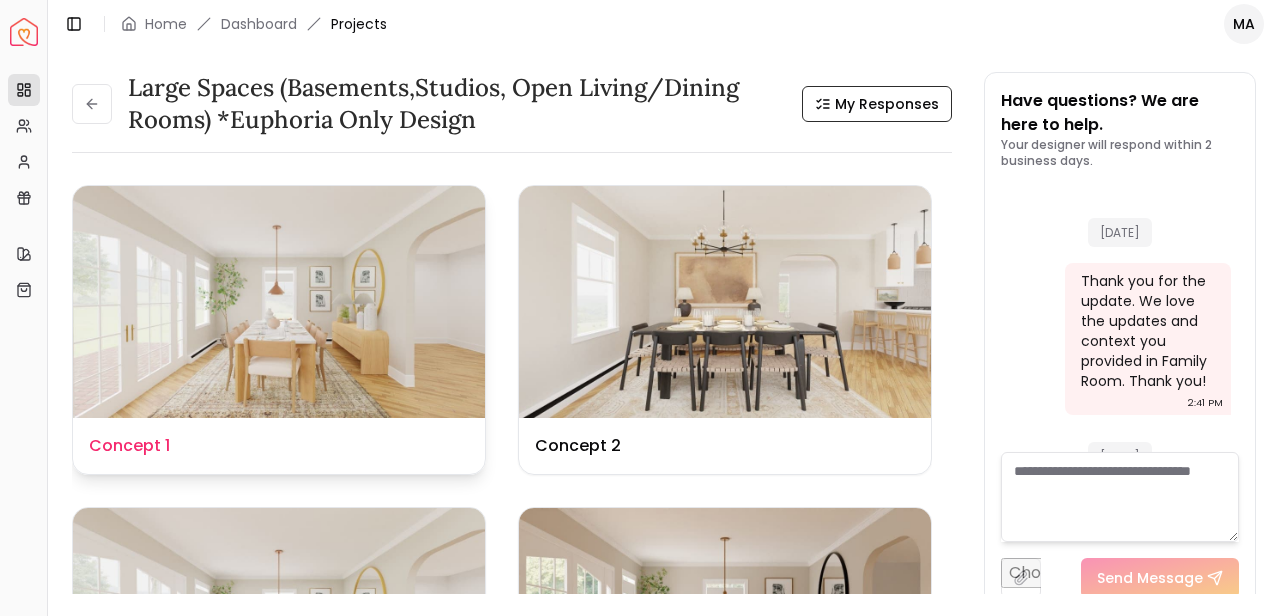 scroll, scrollTop: 7233, scrollLeft: 0, axis: vertical 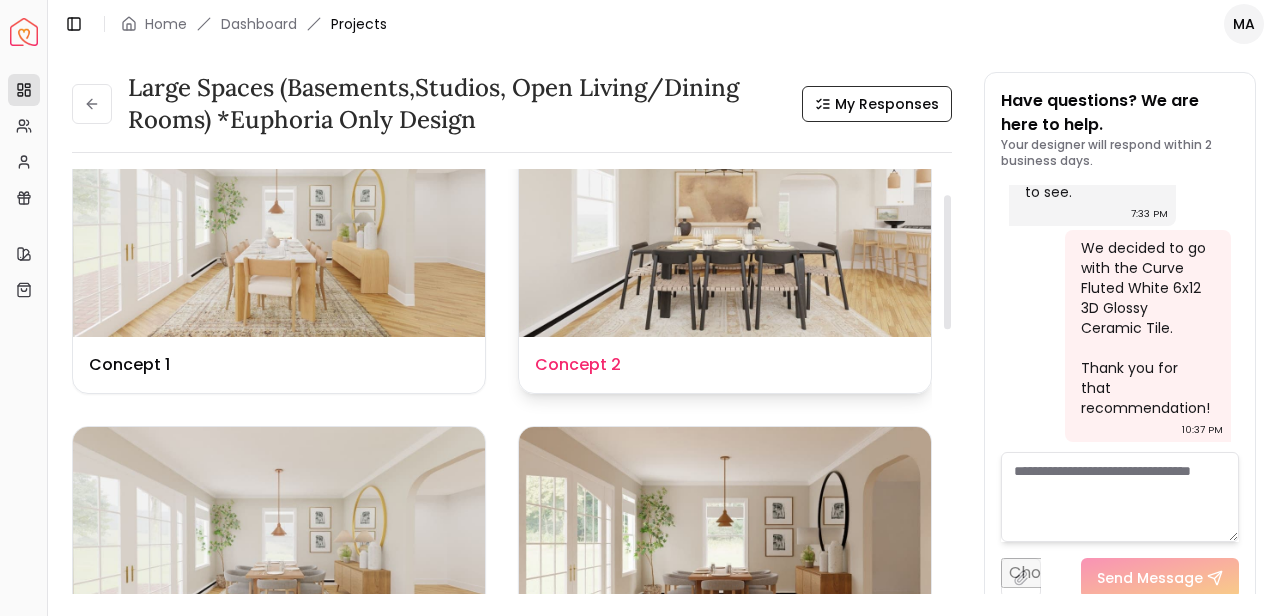 click at bounding box center [725, 221] 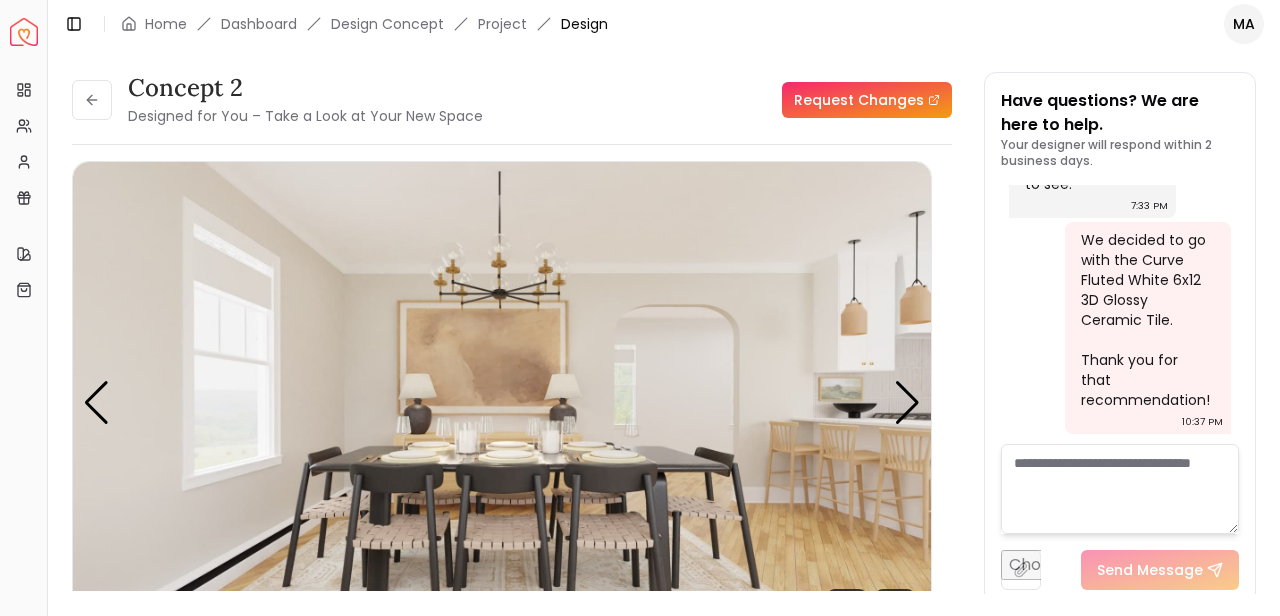 scroll, scrollTop: 7241, scrollLeft: 0, axis: vertical 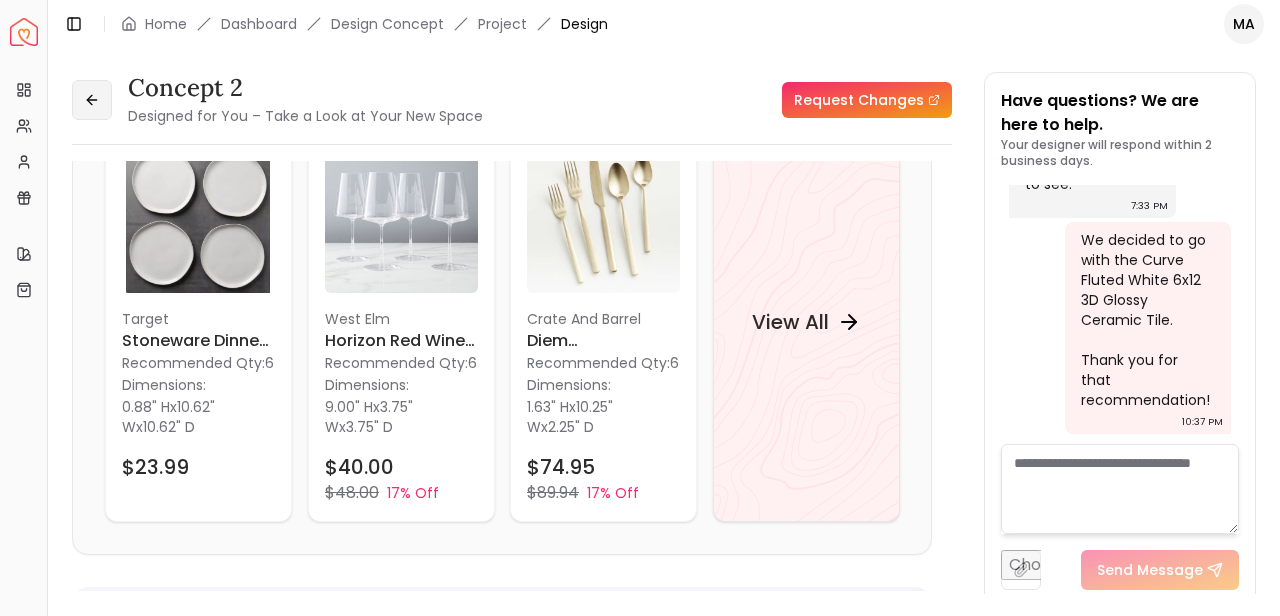 click 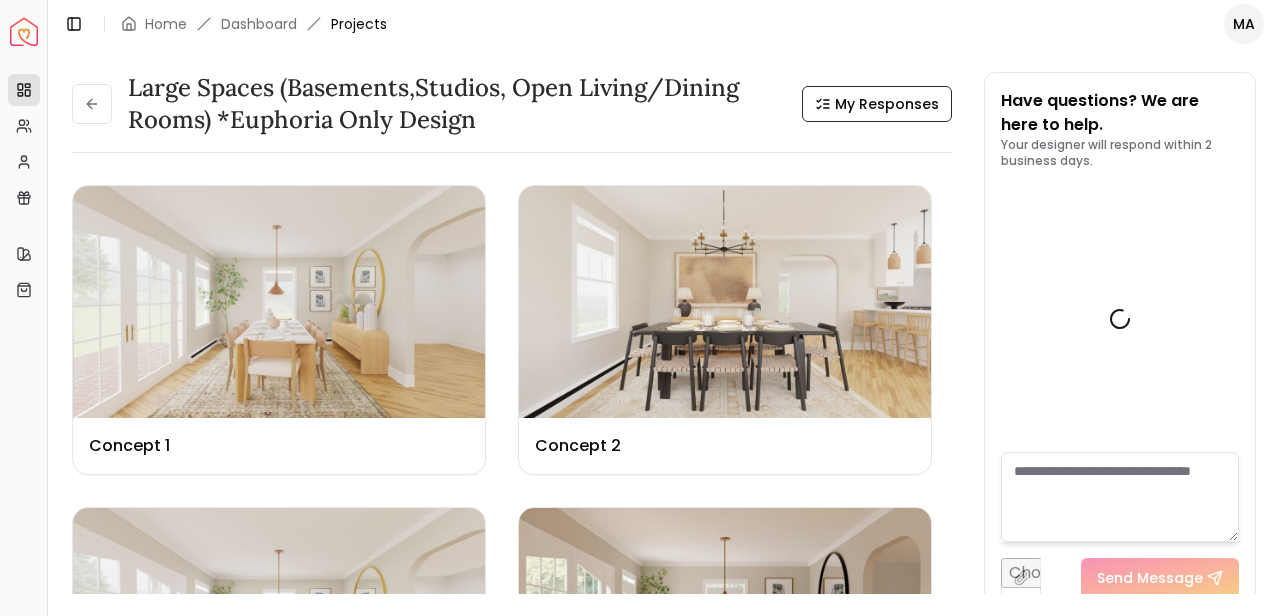 scroll, scrollTop: 7233, scrollLeft: 0, axis: vertical 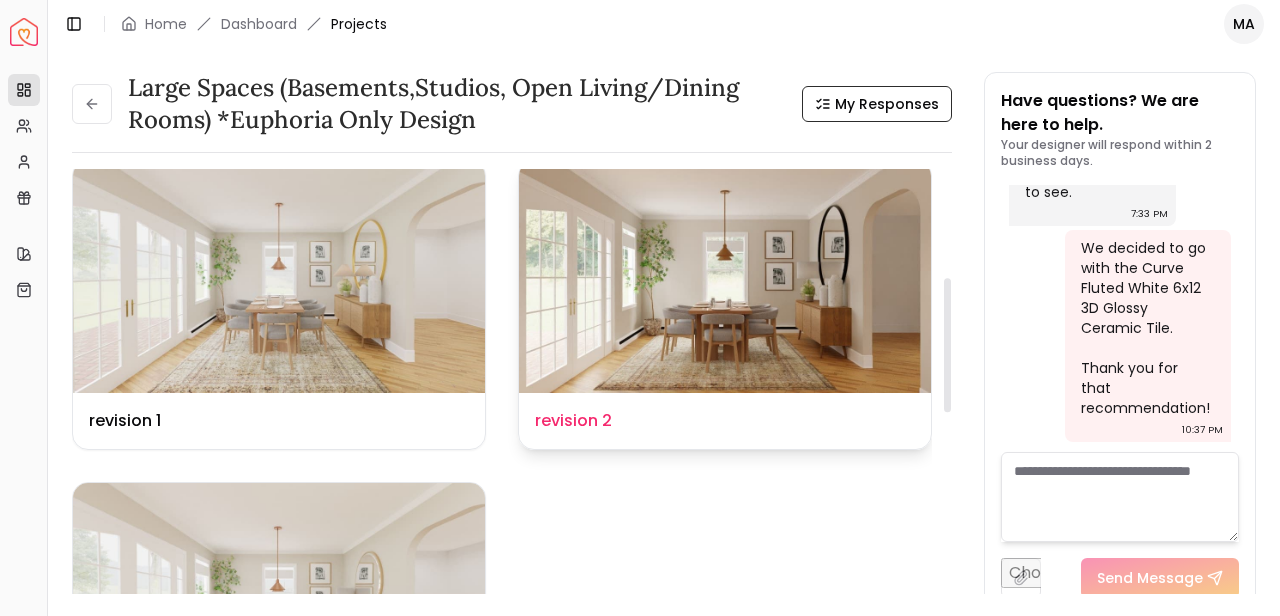click at bounding box center (725, 277) 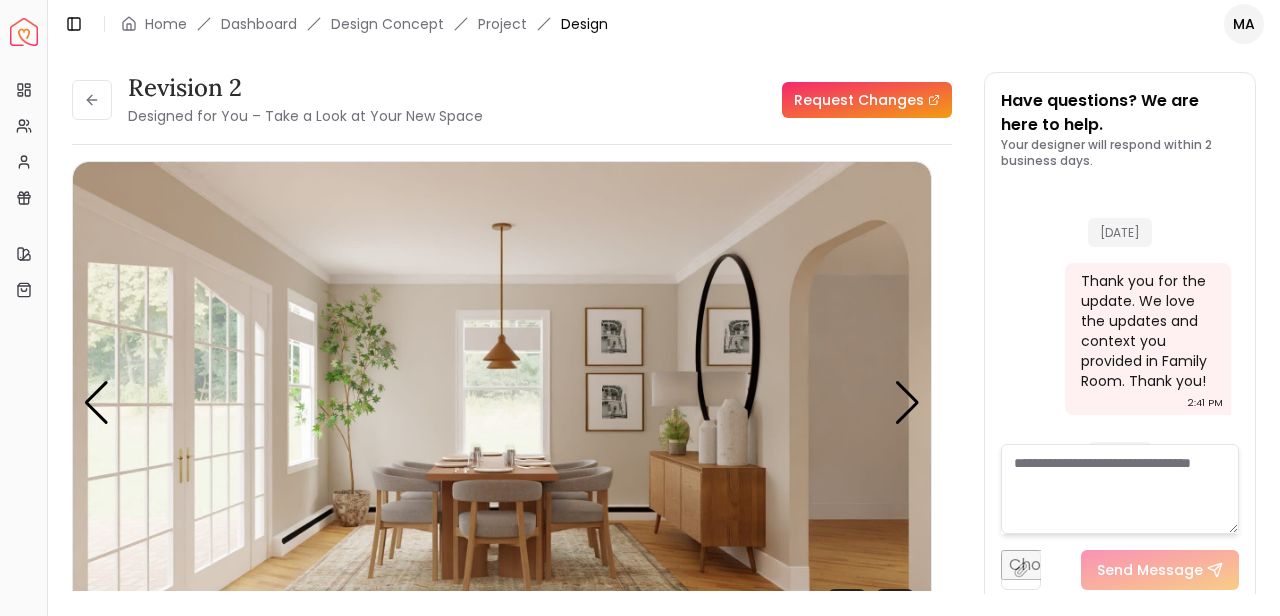 scroll, scrollTop: 7241, scrollLeft: 0, axis: vertical 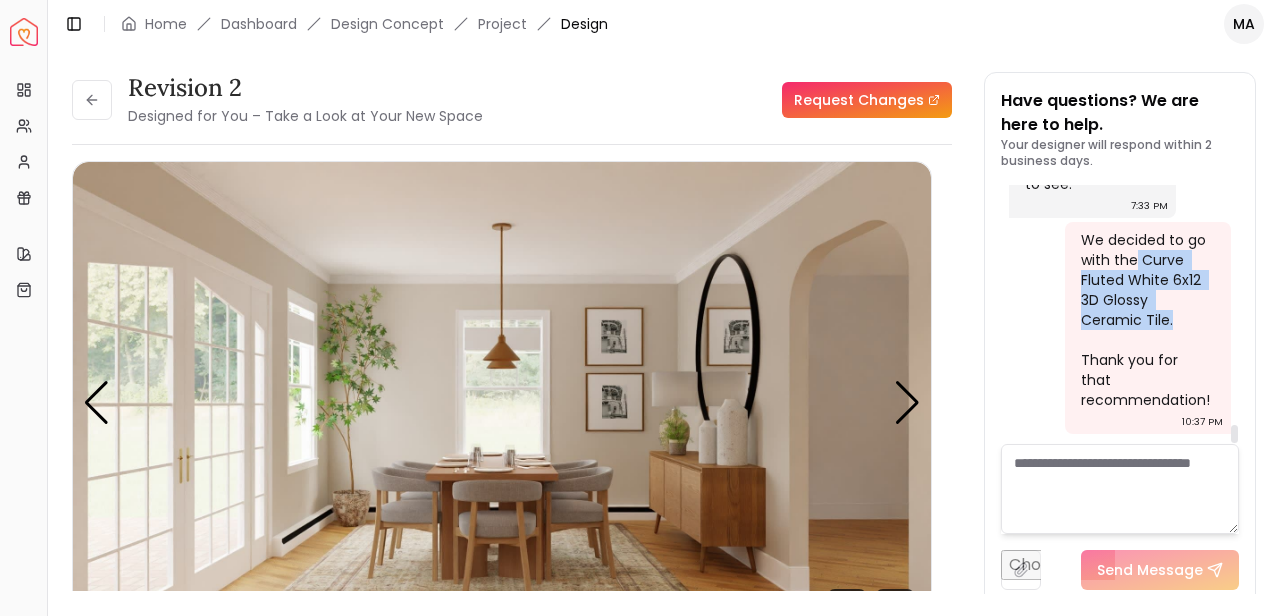drag, startPoint x: 1175, startPoint y: 349, endPoint x: 1135, endPoint y: 276, distance: 83.240616 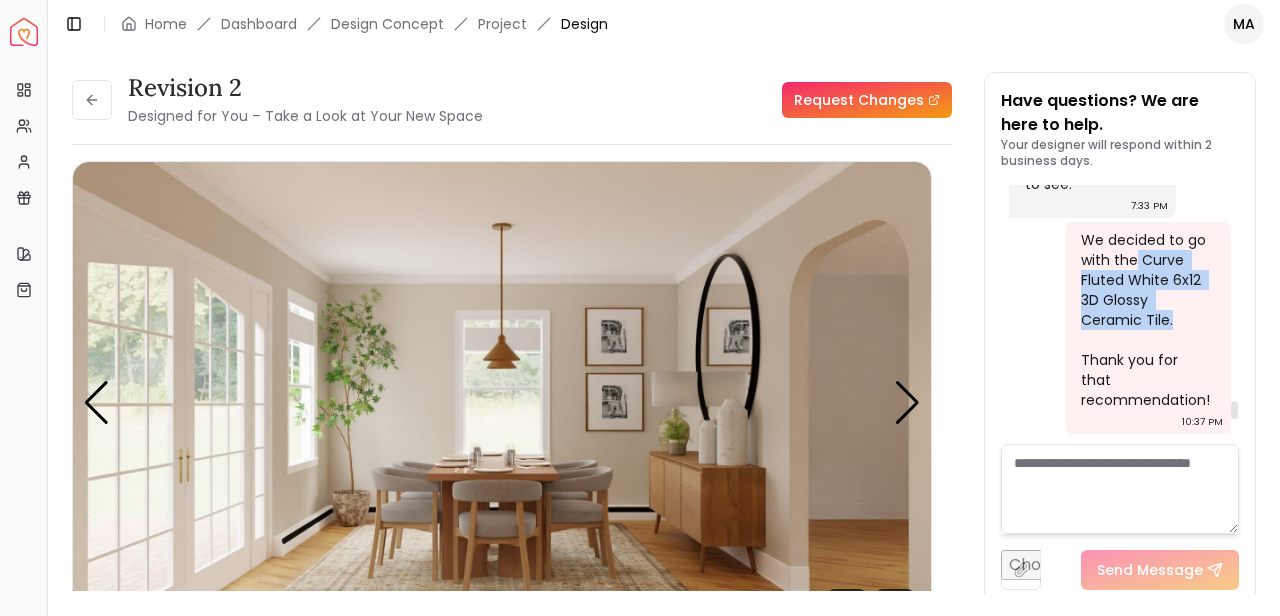 scroll, scrollTop: 6523, scrollLeft: 0, axis: vertical 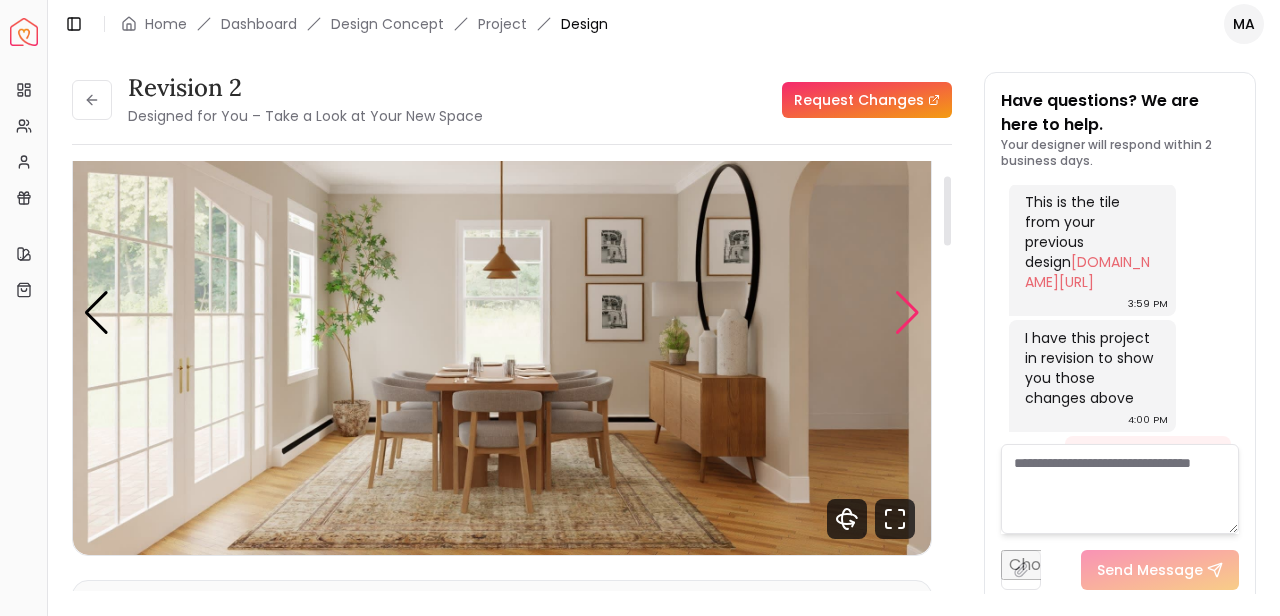 click at bounding box center (907, 313) 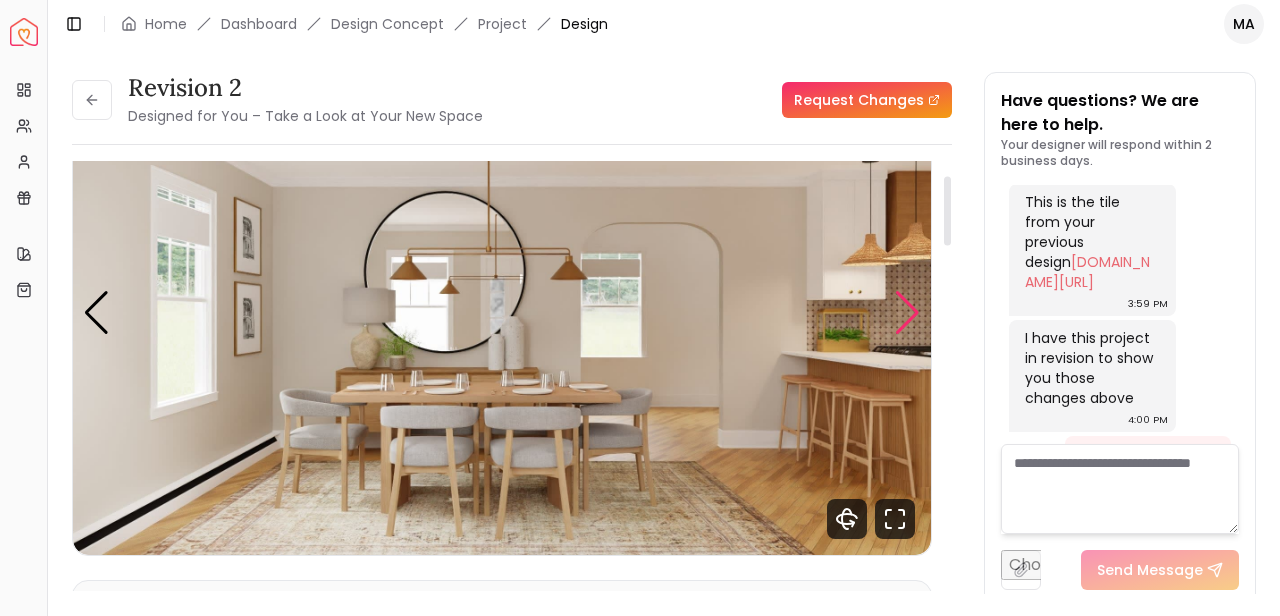 click at bounding box center (907, 313) 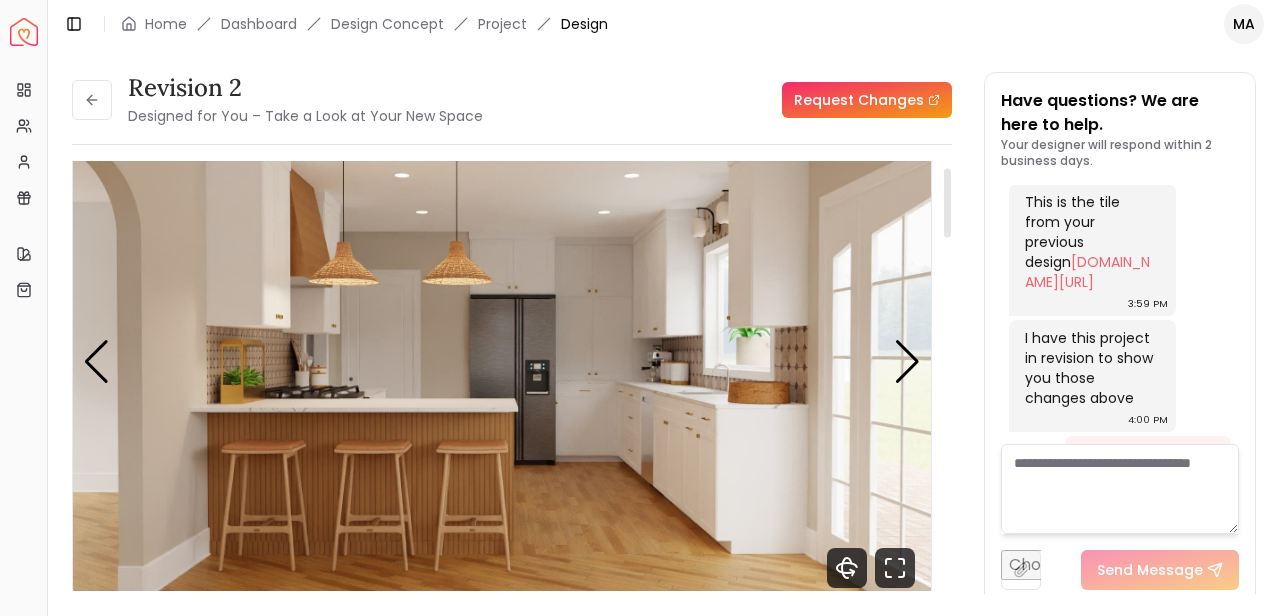 scroll, scrollTop: 42, scrollLeft: 0, axis: vertical 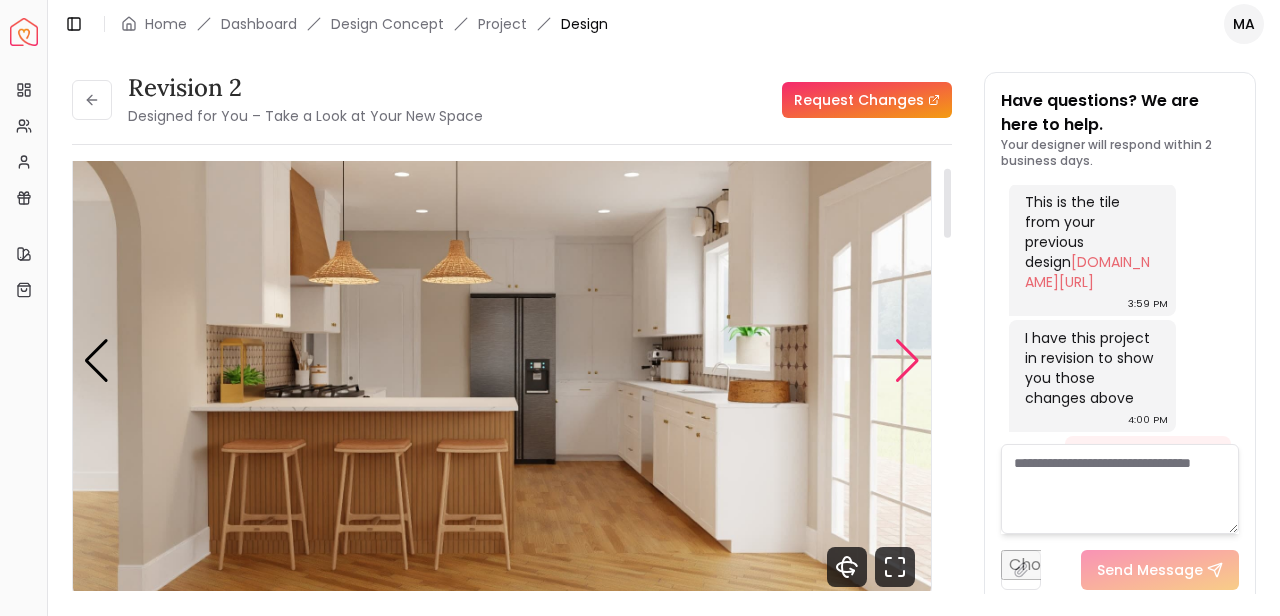 click at bounding box center (907, 361) 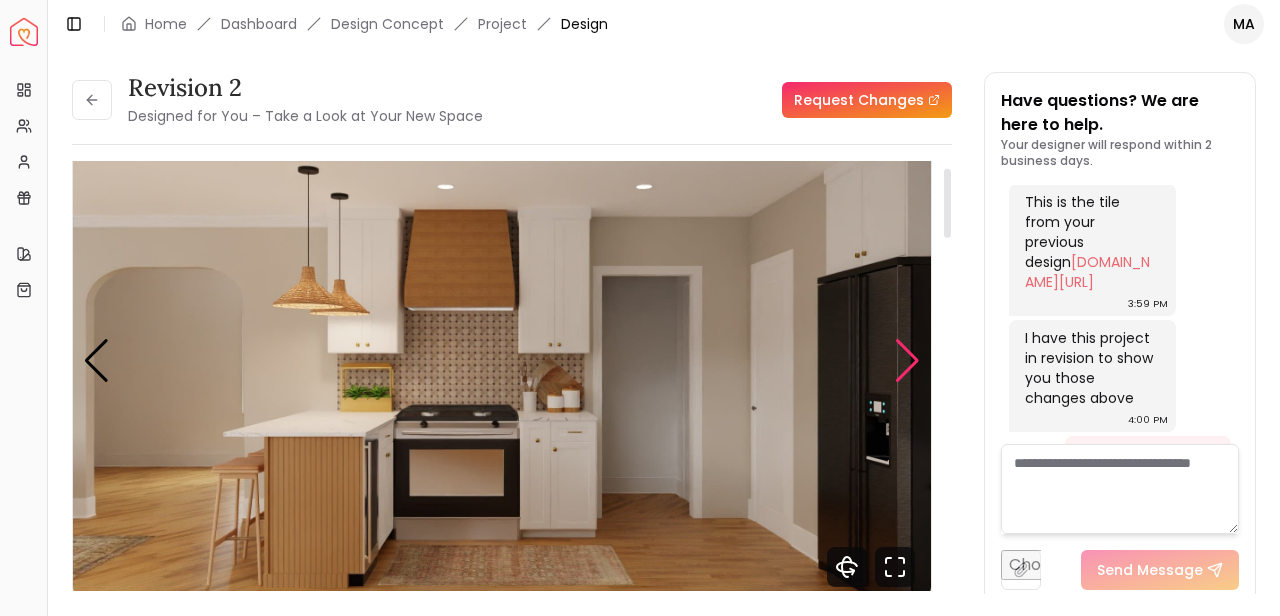 click at bounding box center (907, 361) 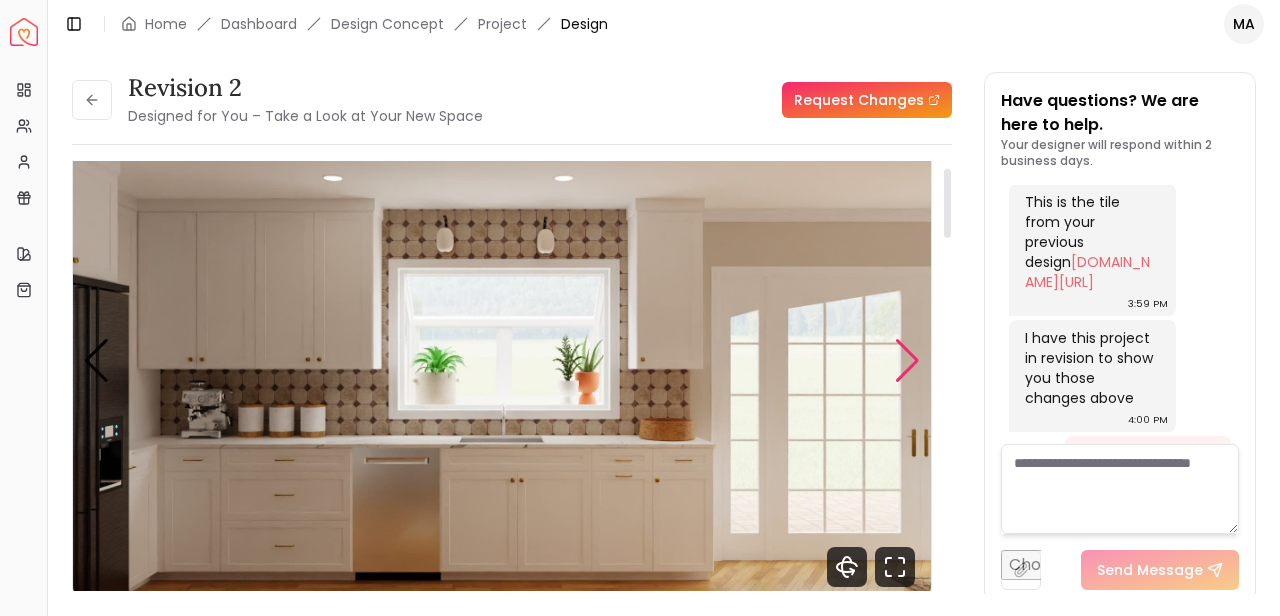 click at bounding box center (907, 361) 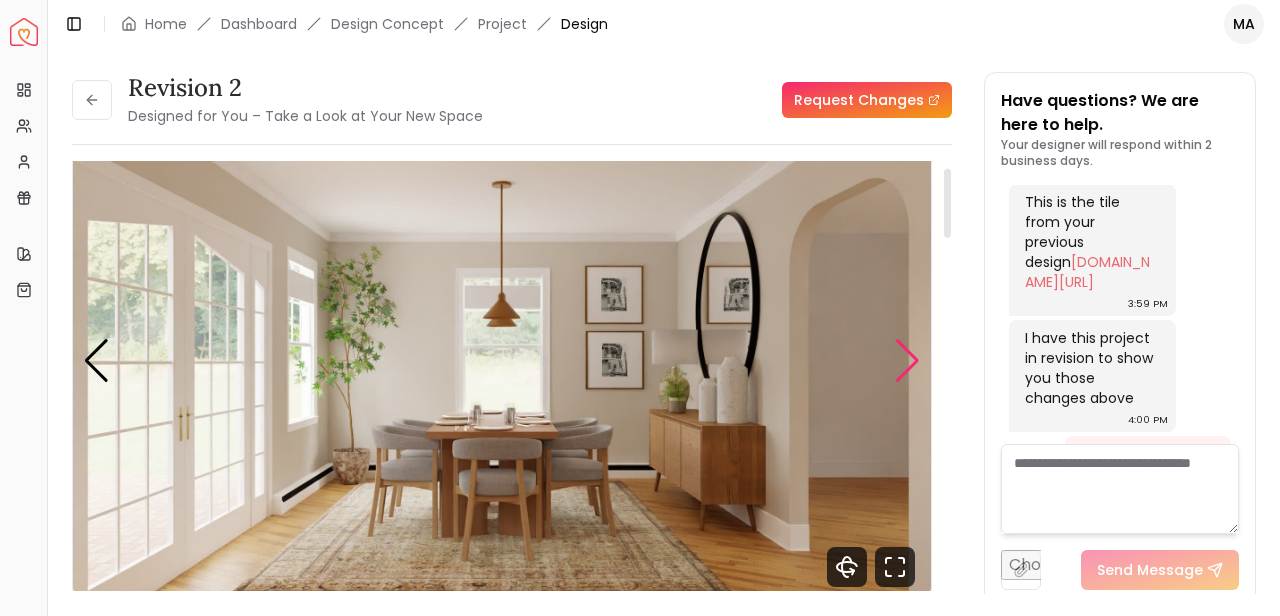 click at bounding box center (907, 361) 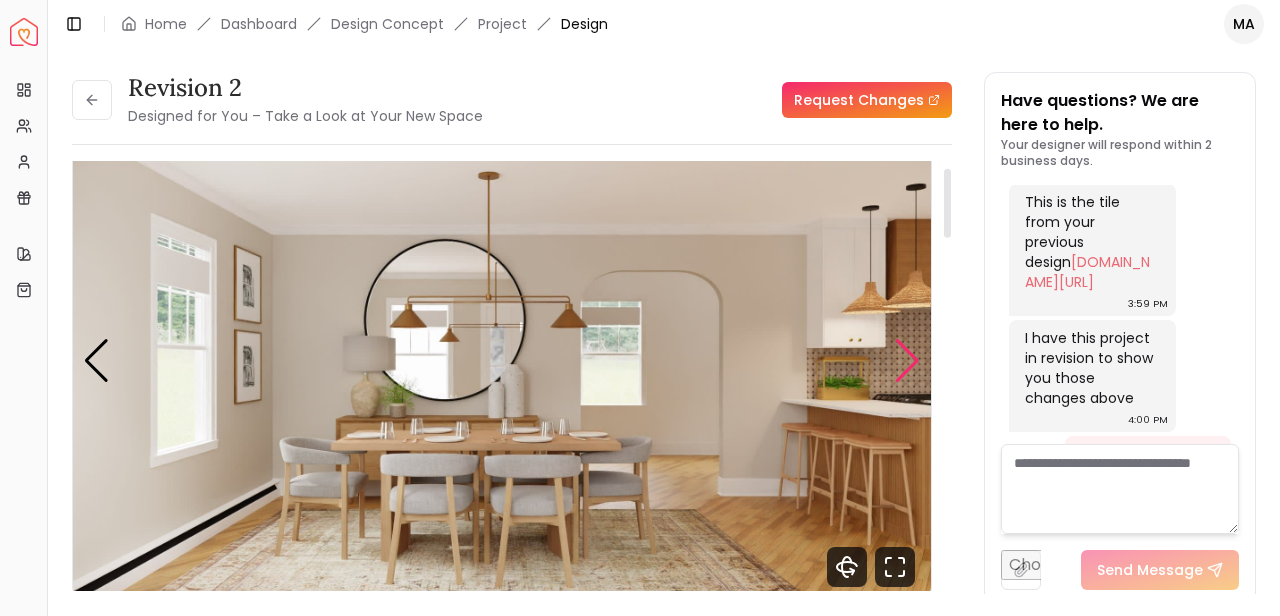 click at bounding box center [907, 361] 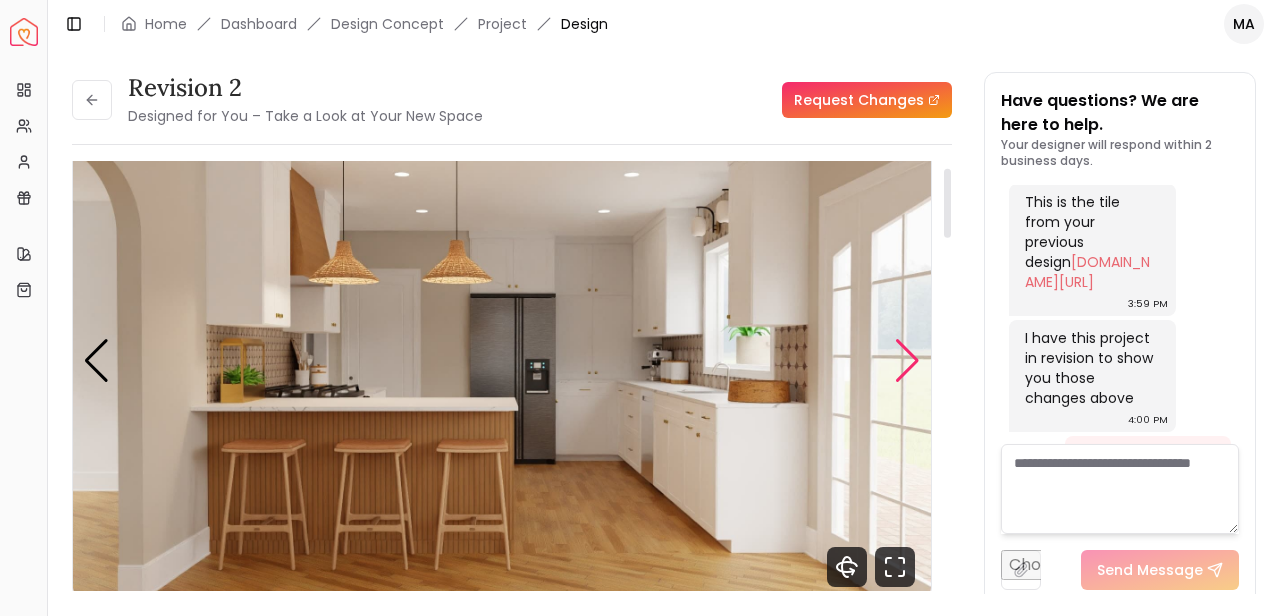 click at bounding box center (907, 361) 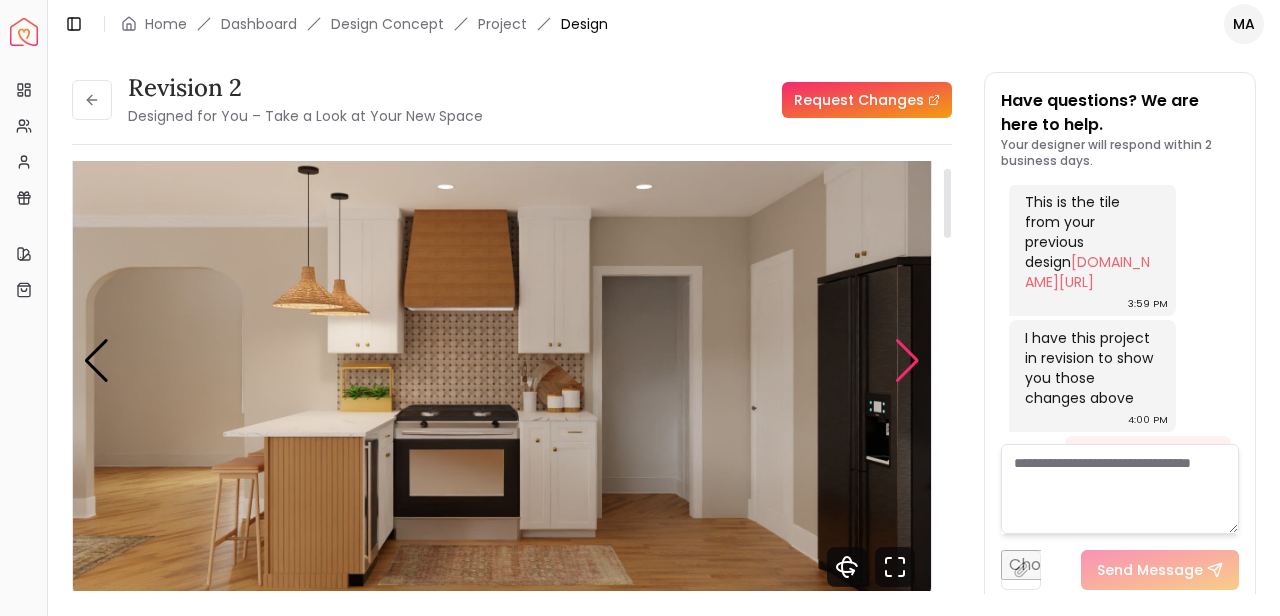 click at bounding box center (907, 361) 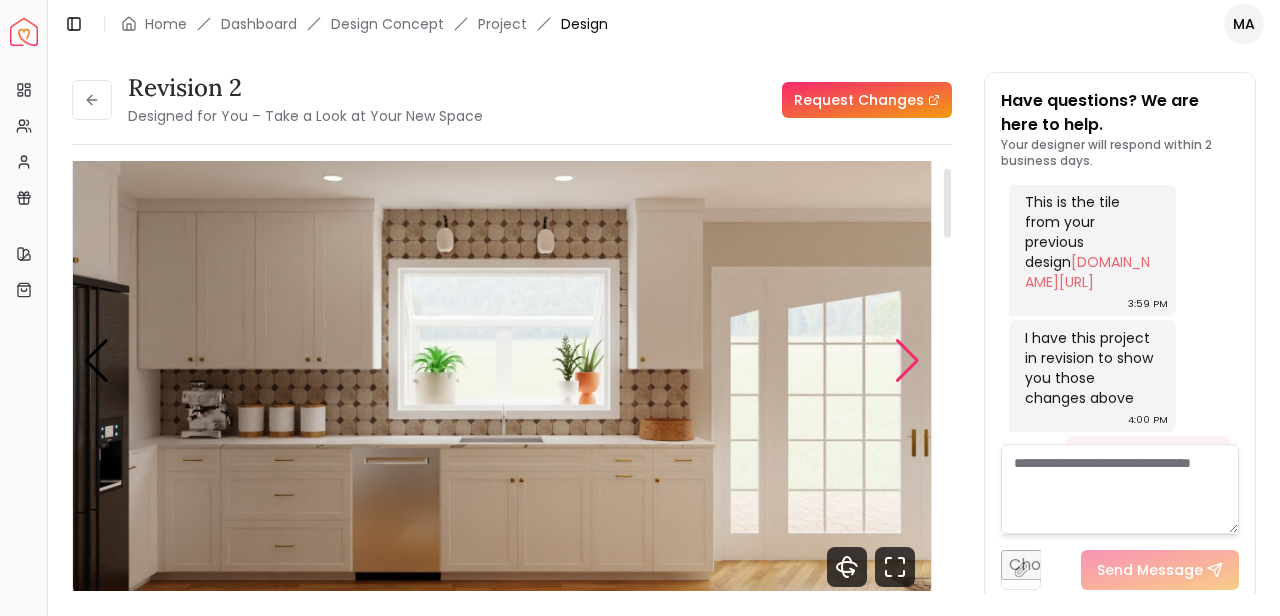 click at bounding box center [907, 361] 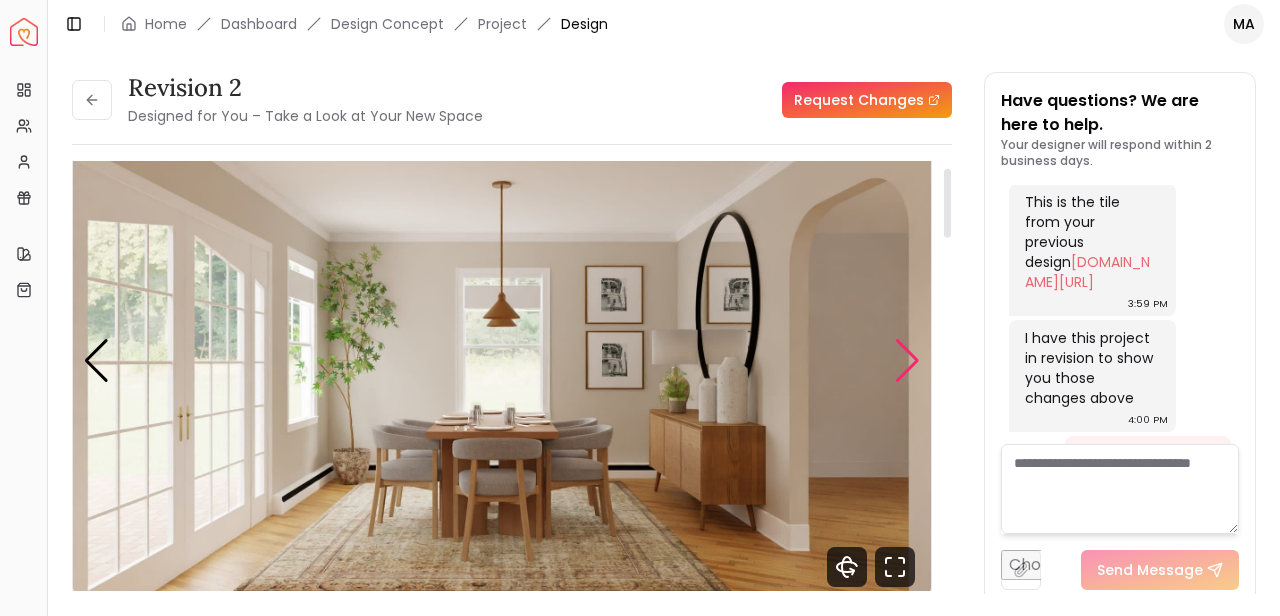 click at bounding box center [907, 361] 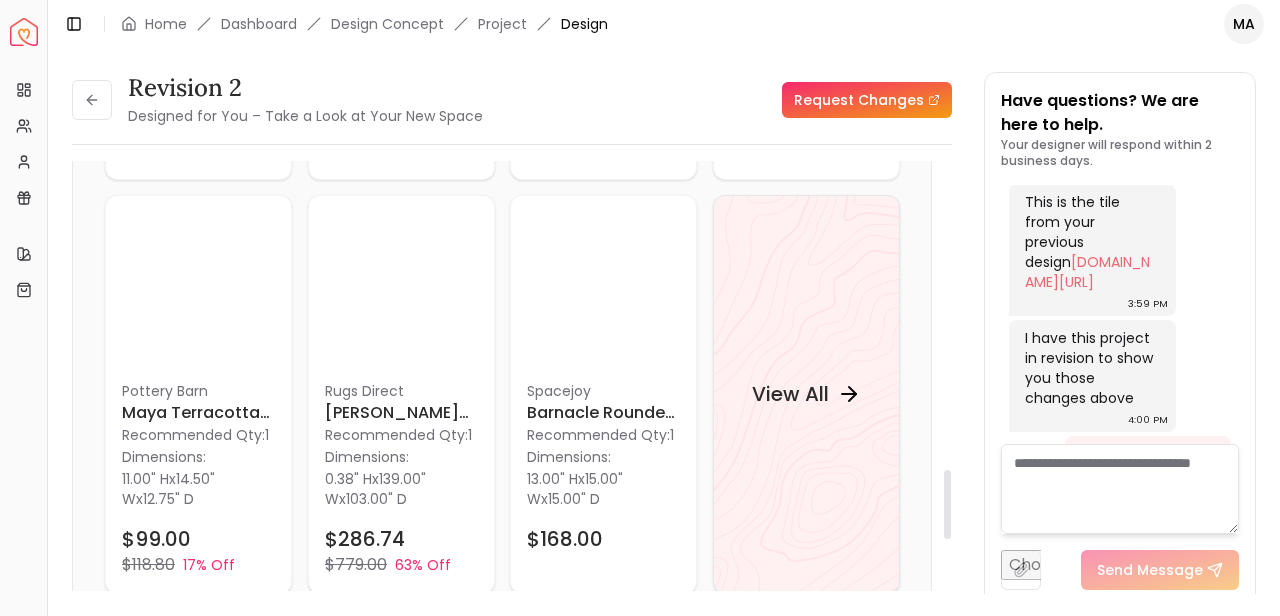 scroll, scrollTop: 1948, scrollLeft: 0, axis: vertical 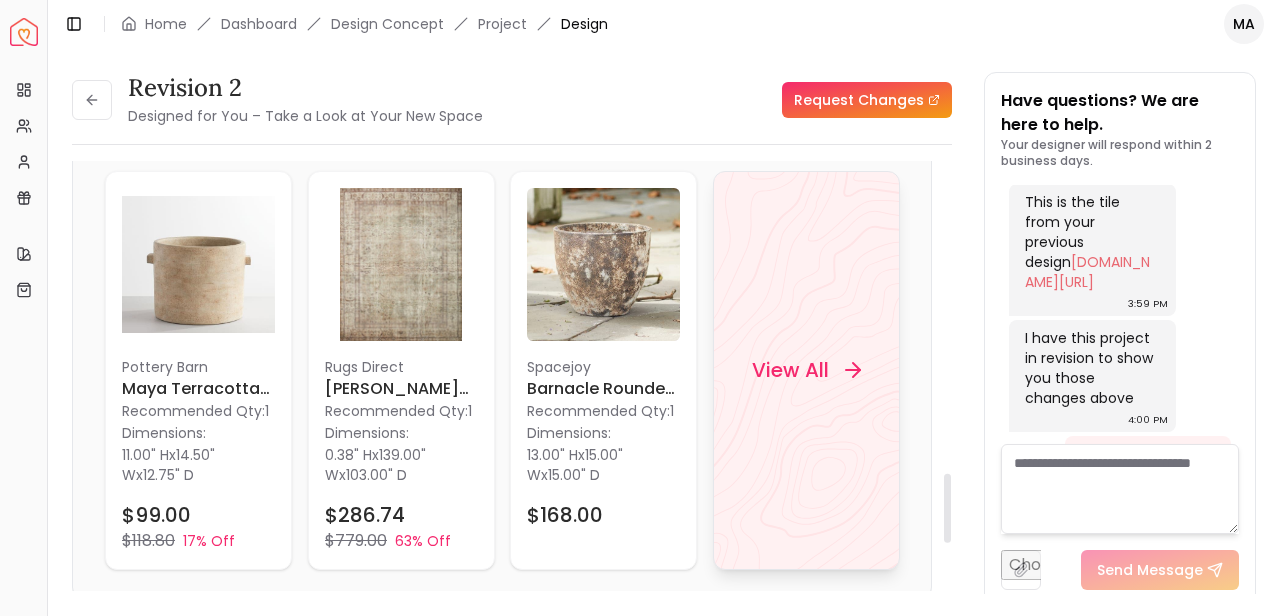 click on "View All" at bounding box center [789, 370] 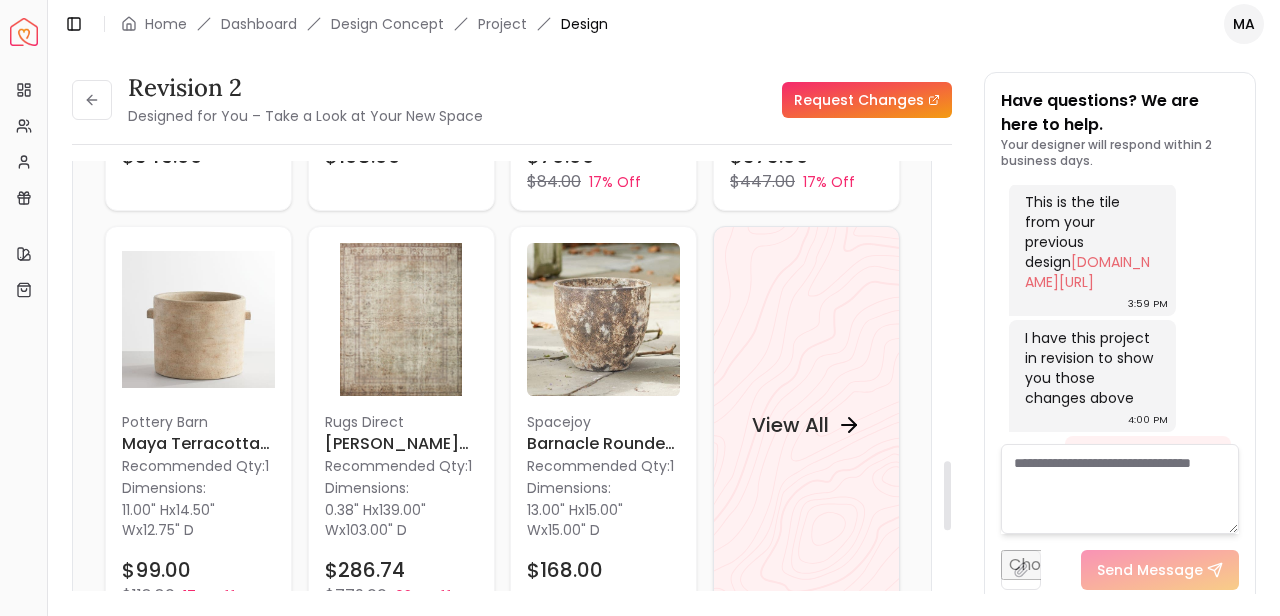 scroll, scrollTop: 1859, scrollLeft: 0, axis: vertical 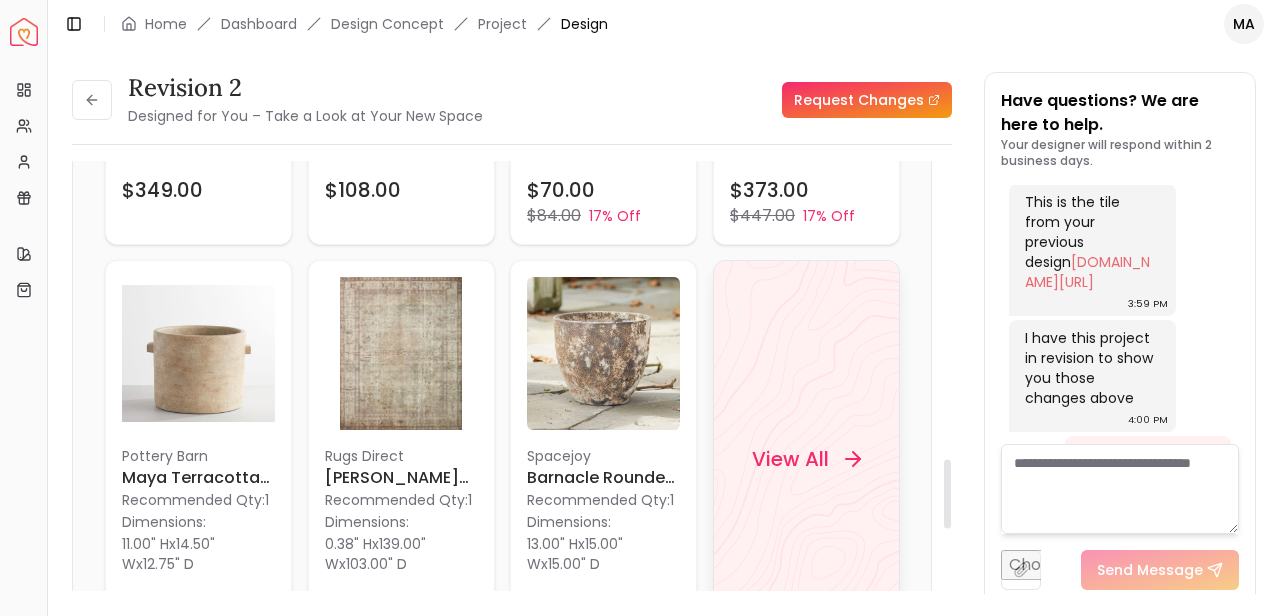 click on "View All" at bounding box center (789, 459) 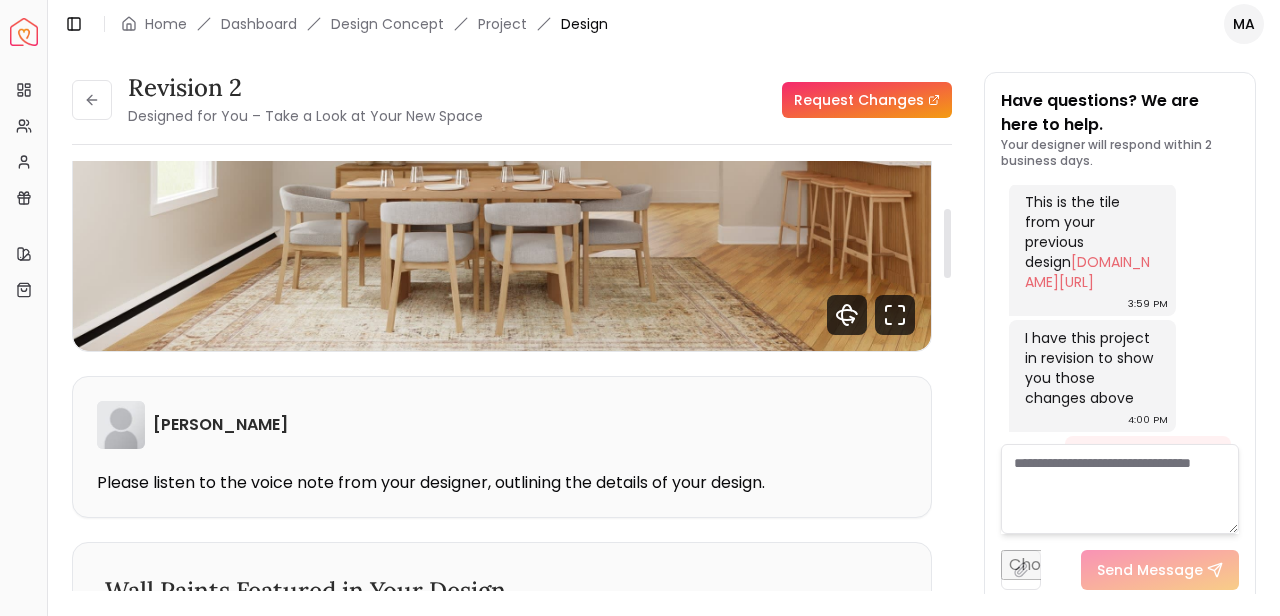 scroll, scrollTop: 0, scrollLeft: 0, axis: both 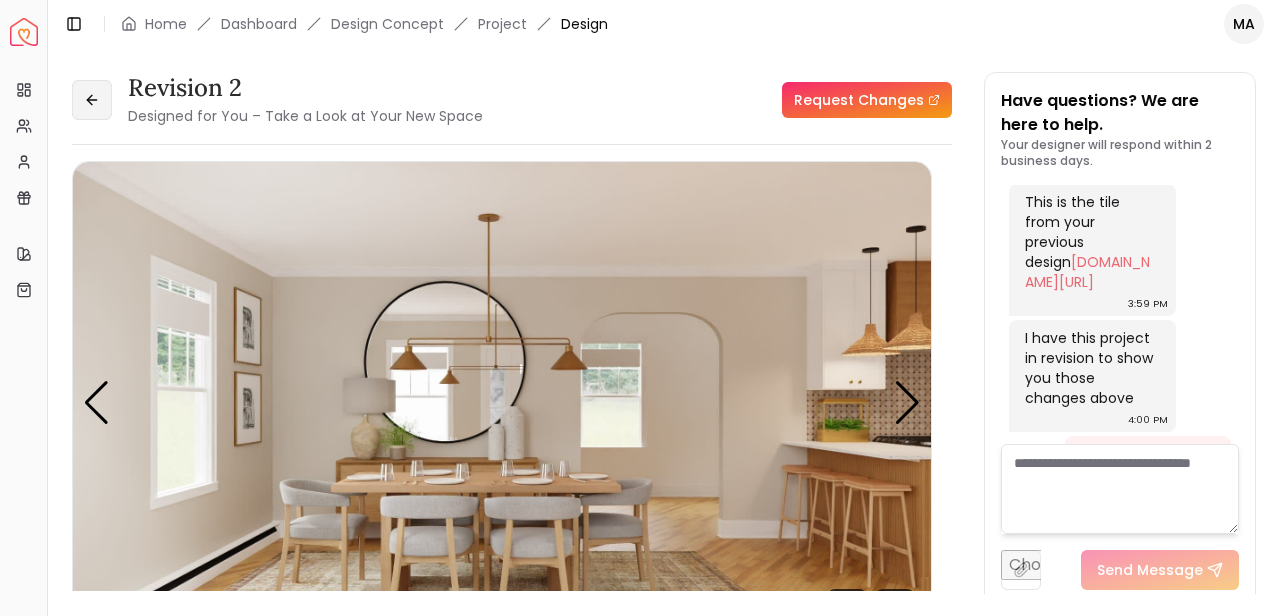 click 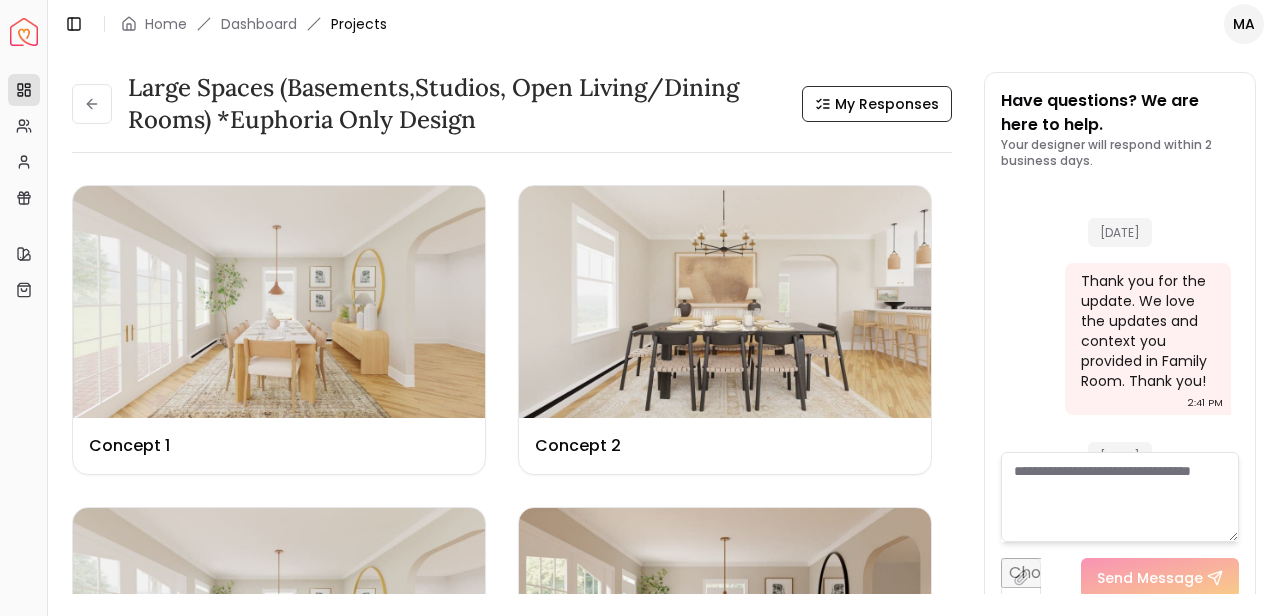 scroll, scrollTop: 7233, scrollLeft: 0, axis: vertical 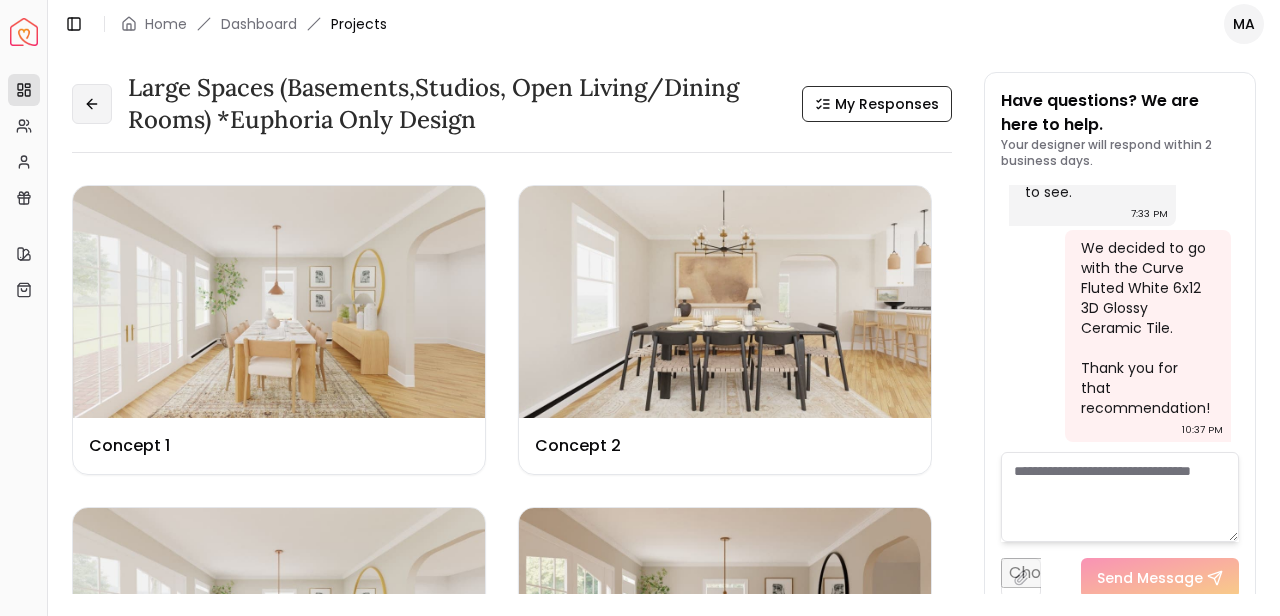 click at bounding box center (92, 104) 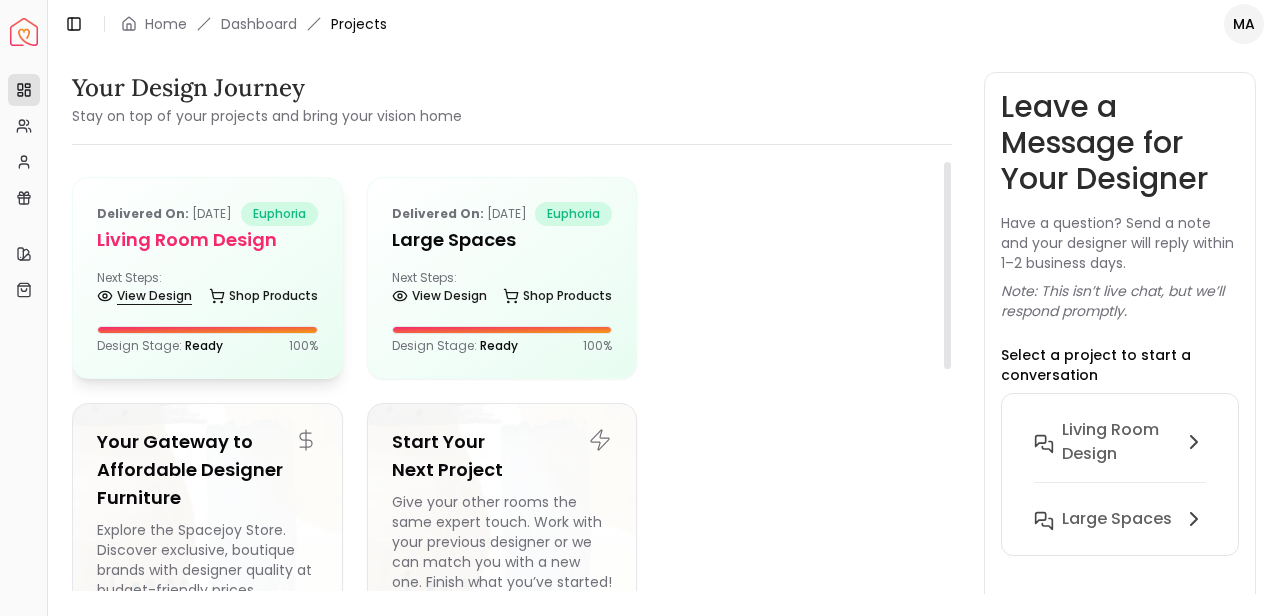 click on "View Design" at bounding box center [144, 296] 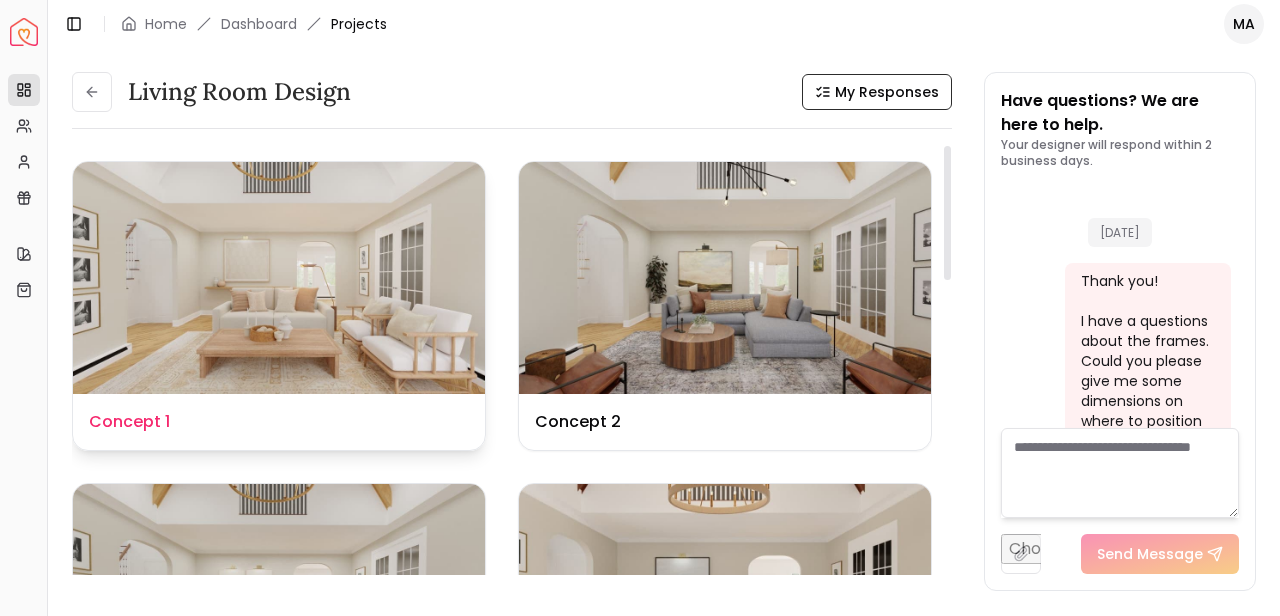 scroll, scrollTop: 5515, scrollLeft: 0, axis: vertical 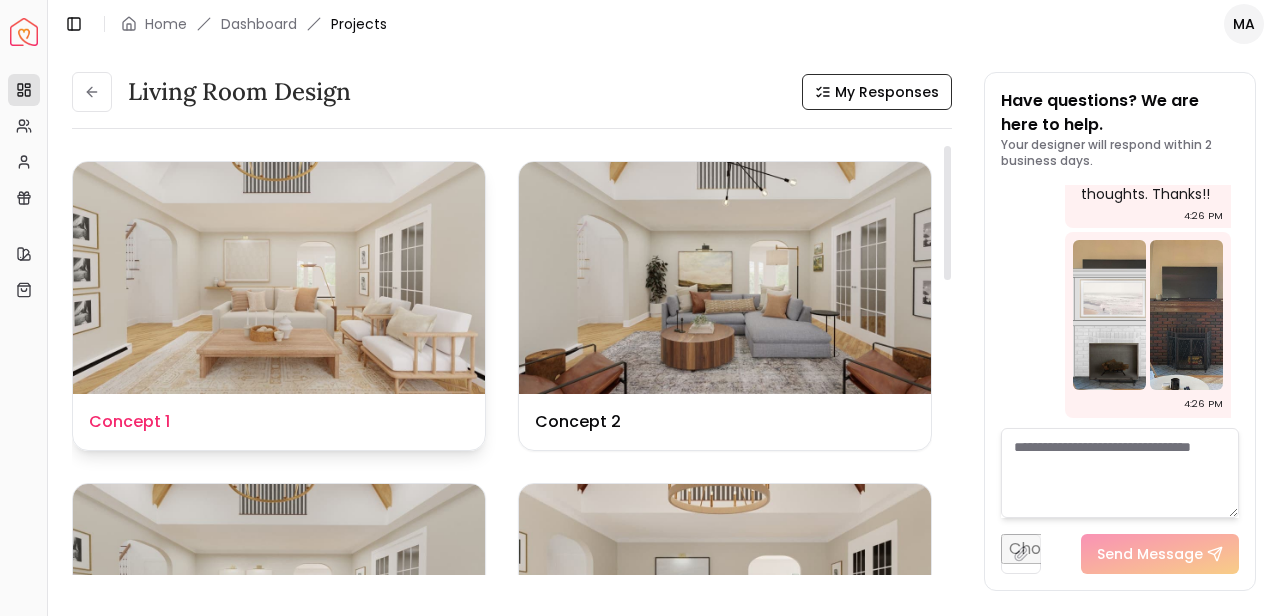 click at bounding box center [279, 278] 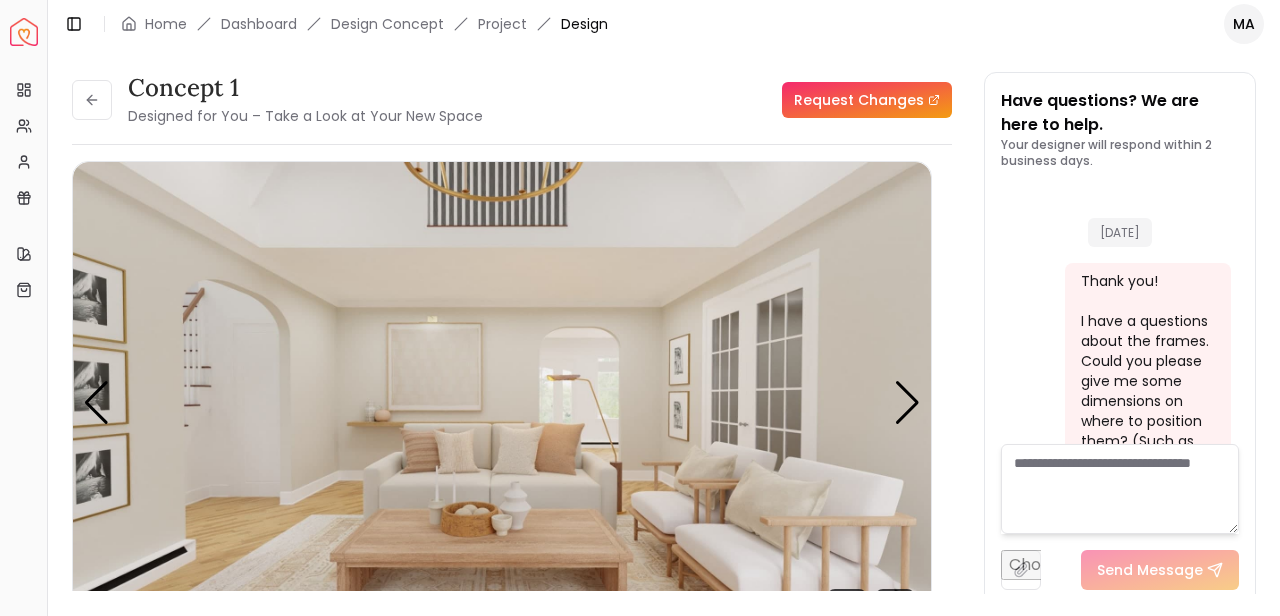 scroll, scrollTop: 5499, scrollLeft: 0, axis: vertical 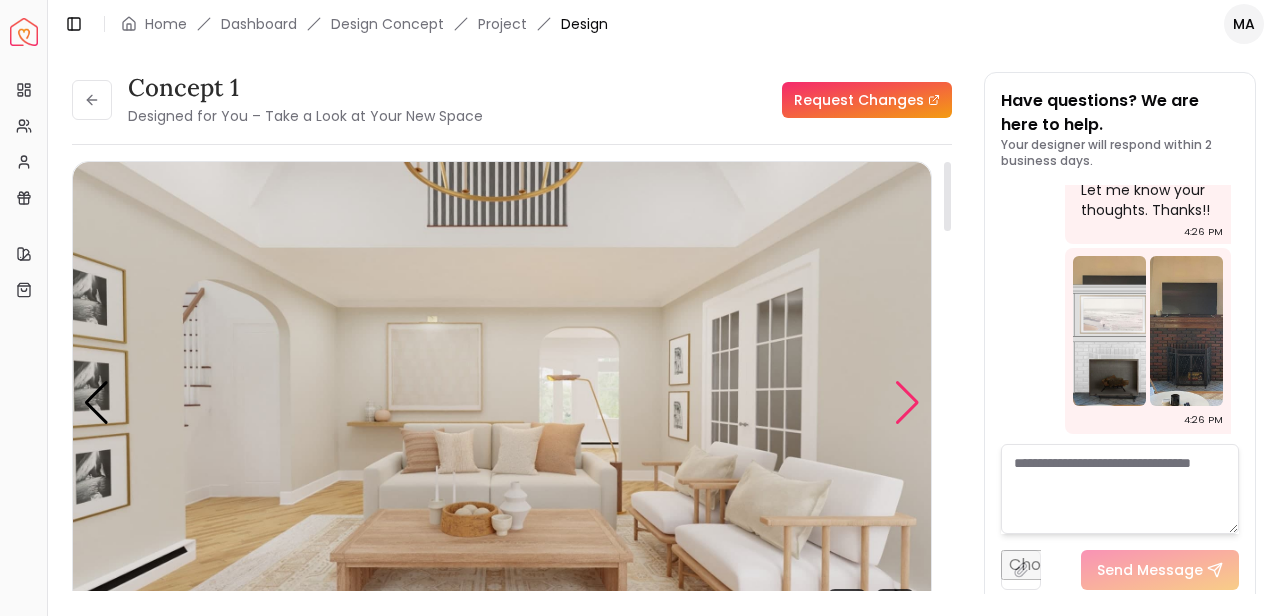 click at bounding box center [907, 403] 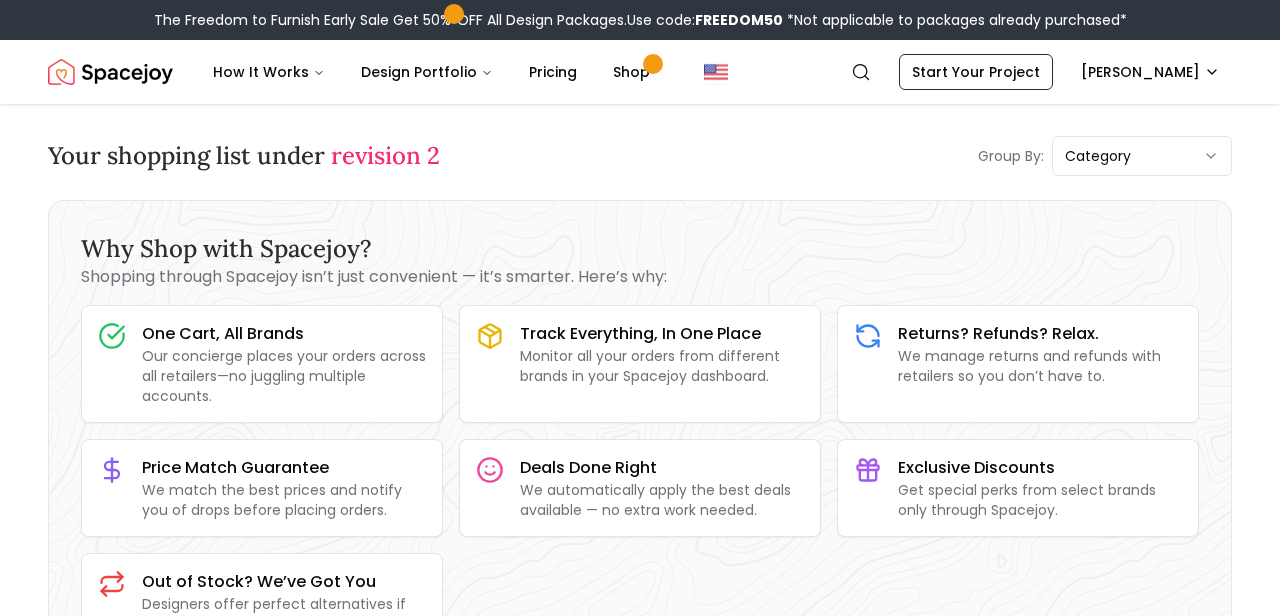 scroll, scrollTop: 768, scrollLeft: 0, axis: vertical 